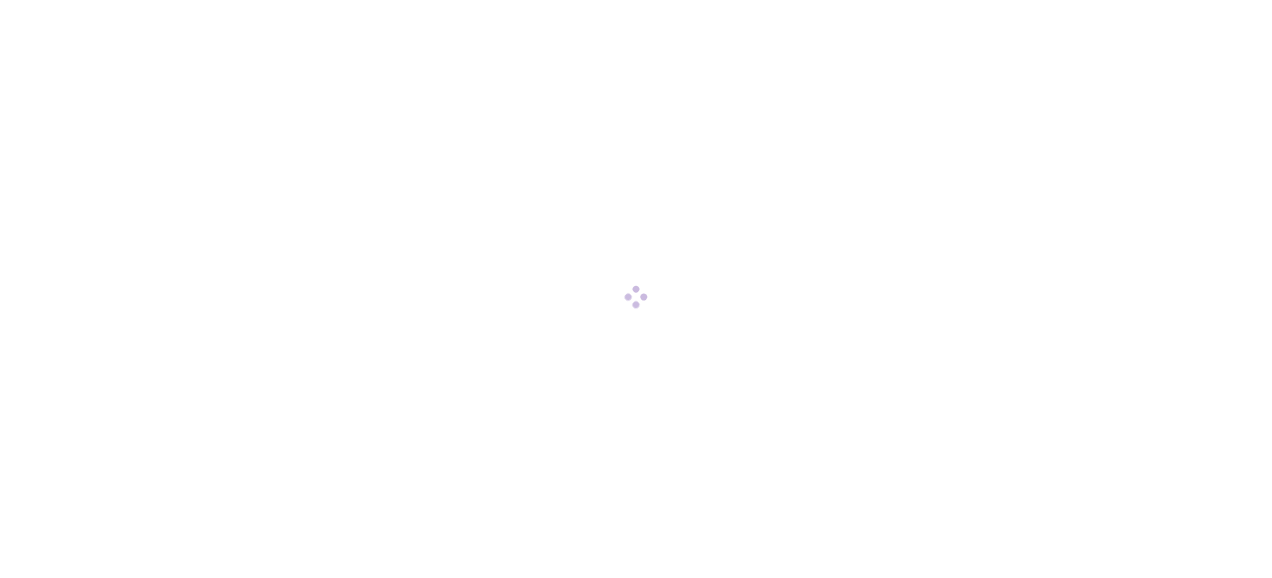 scroll, scrollTop: 0, scrollLeft: 0, axis: both 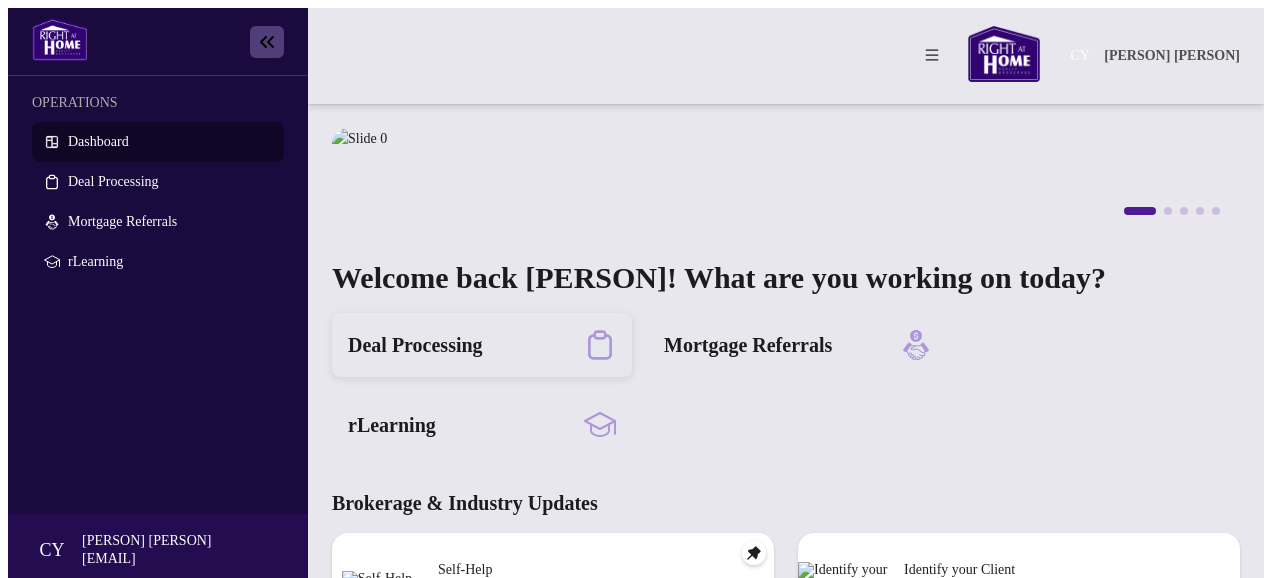 click on "Deal Processing" at bounding box center (415, 345) 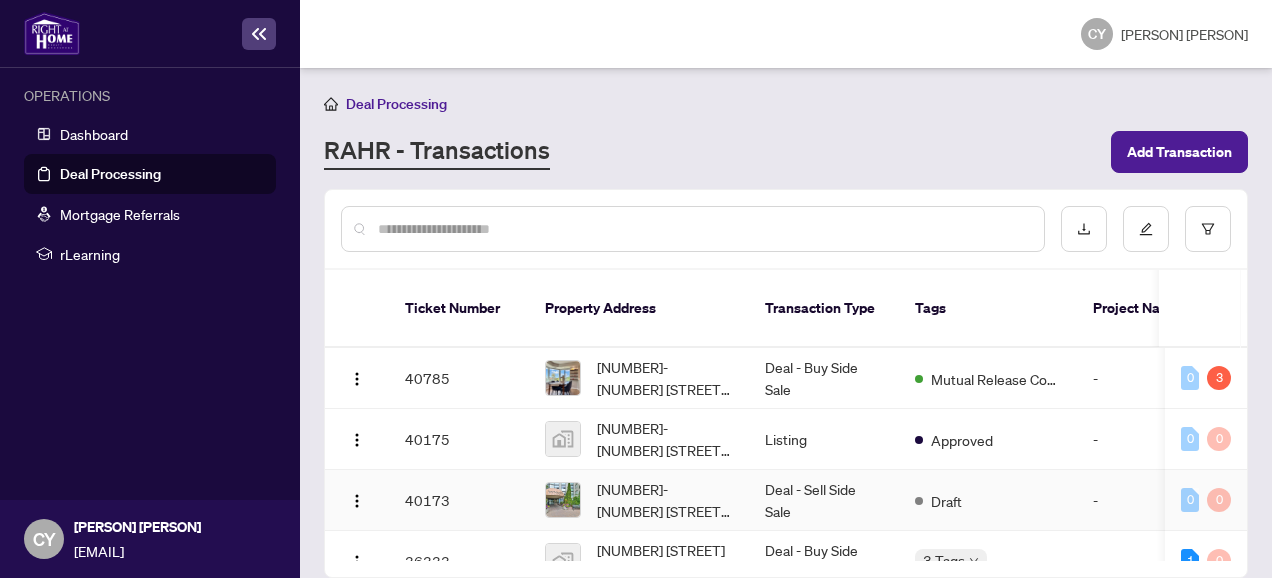 scroll, scrollTop: 100, scrollLeft: 0, axis: vertical 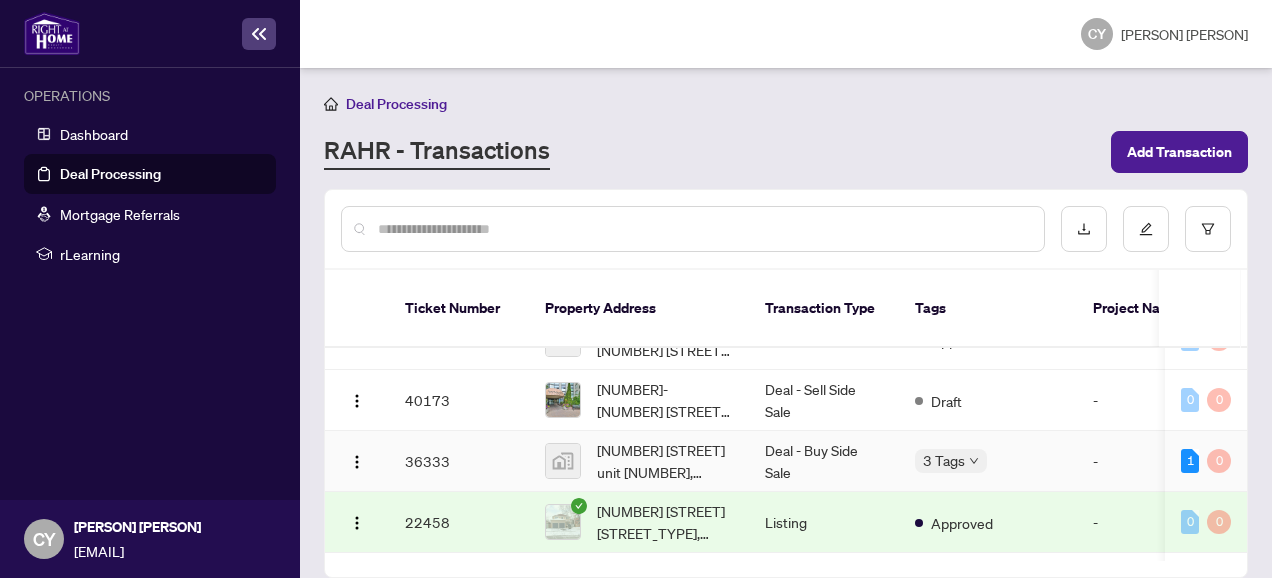 click on "Deal - Buy Side Sale" at bounding box center (824, 461) 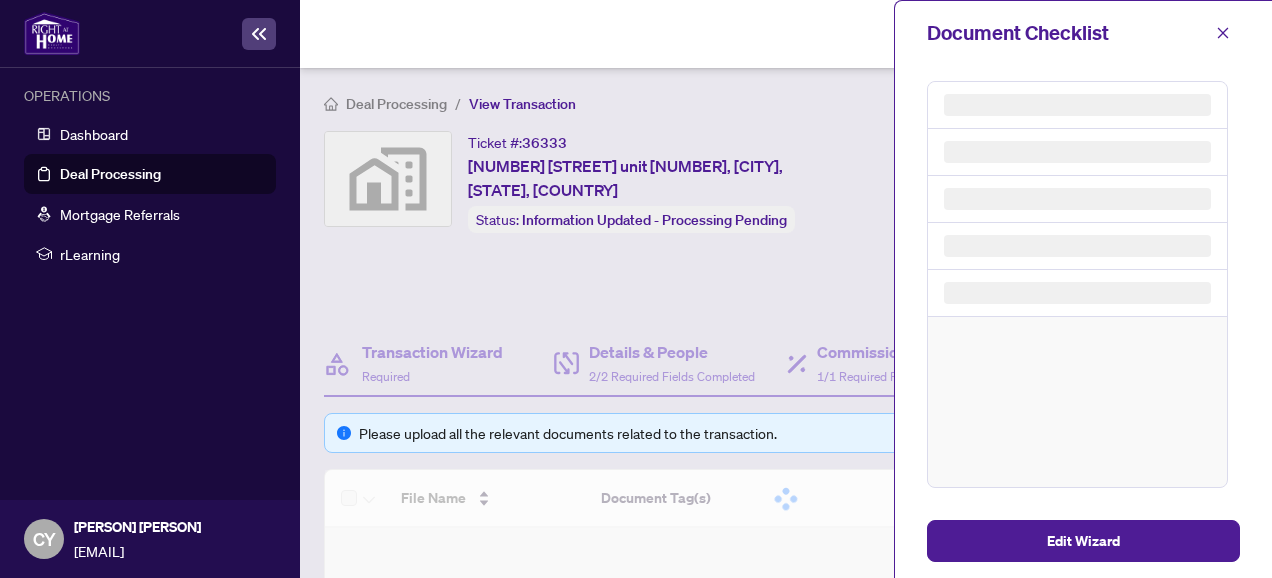 scroll, scrollTop: 200, scrollLeft: 0, axis: vertical 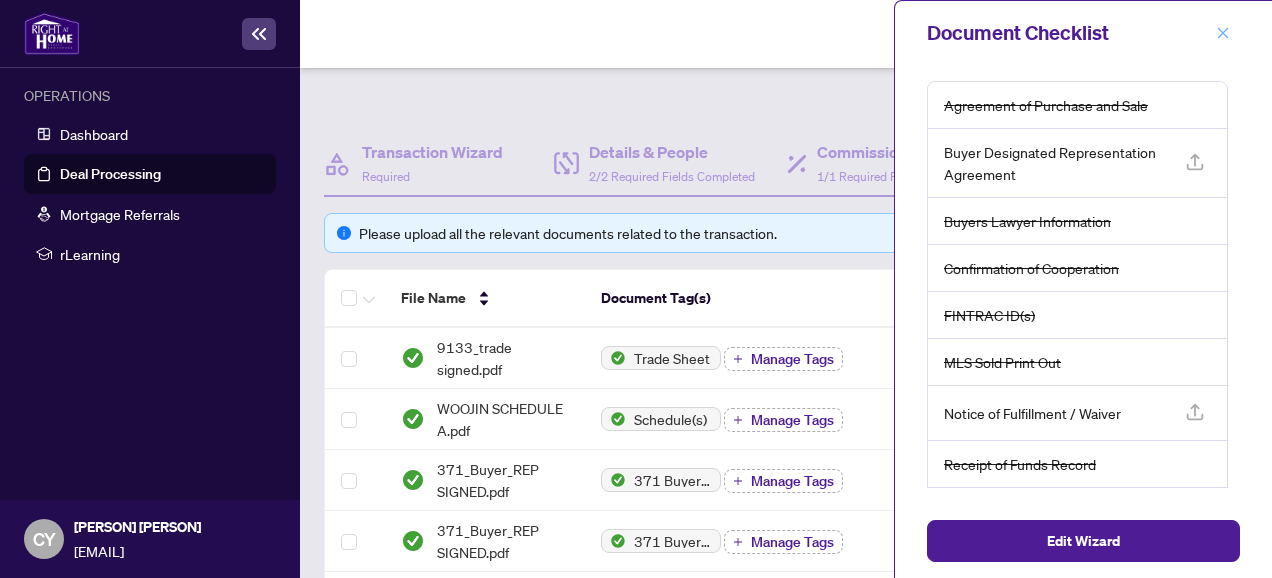click at bounding box center [1223, 33] 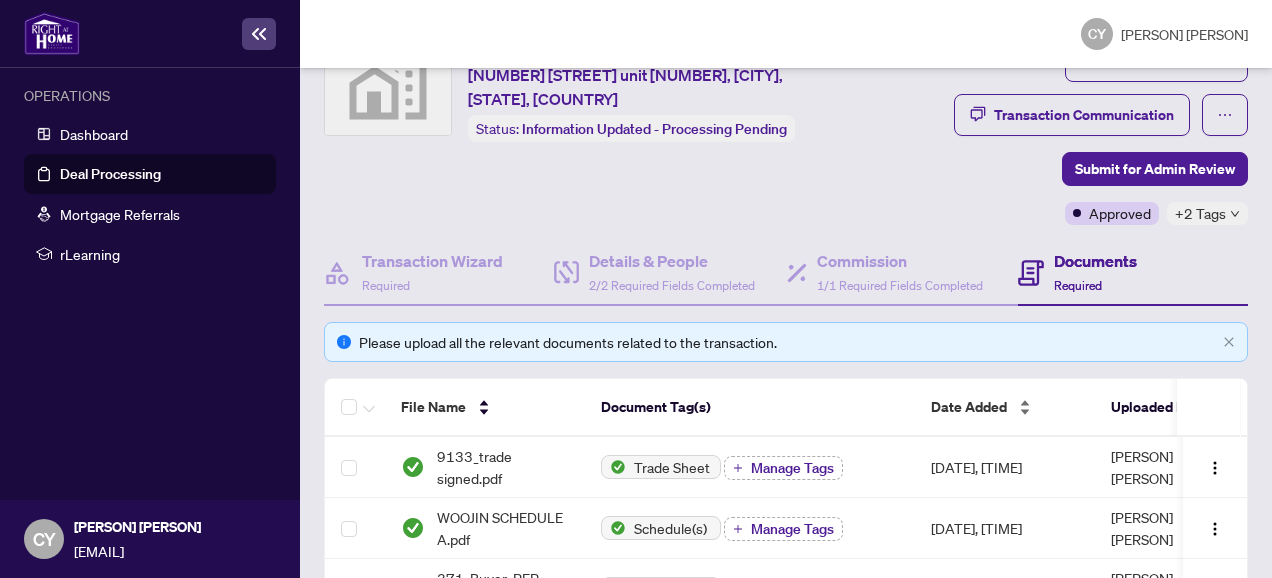 scroll, scrollTop: 200, scrollLeft: 0, axis: vertical 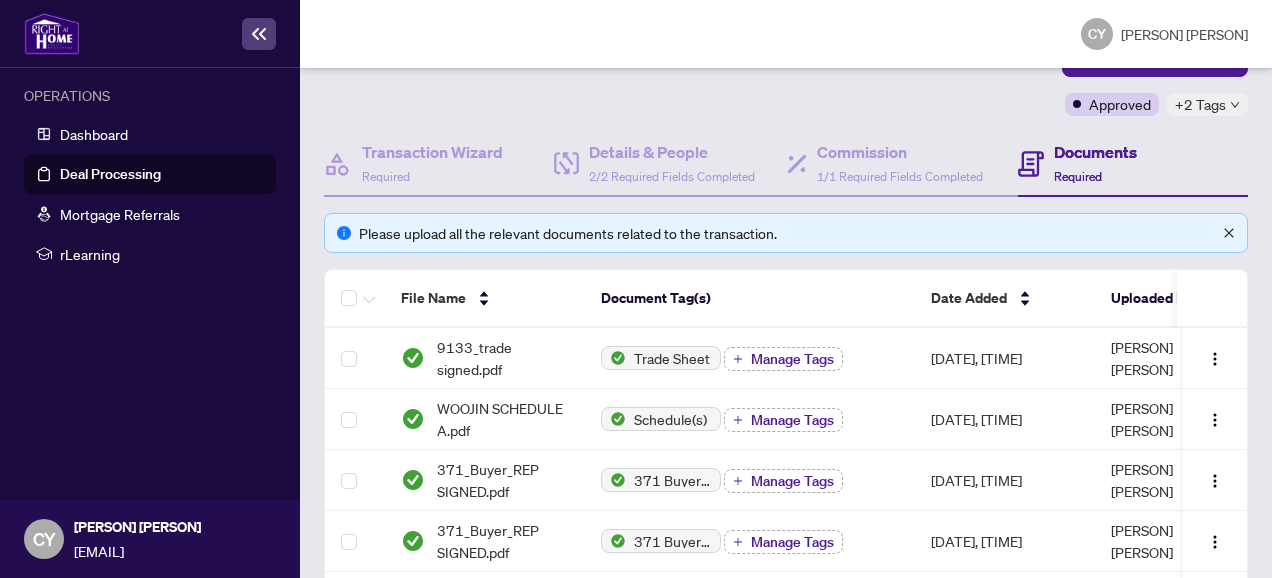 click at bounding box center (1229, 233) 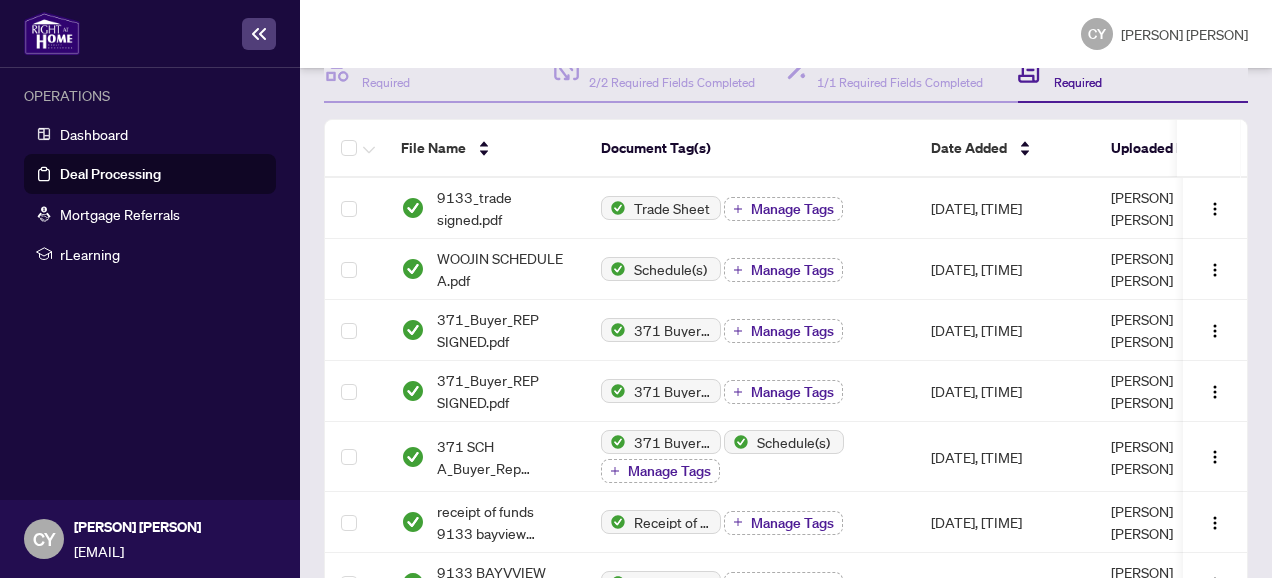 scroll, scrollTop: 0, scrollLeft: 0, axis: both 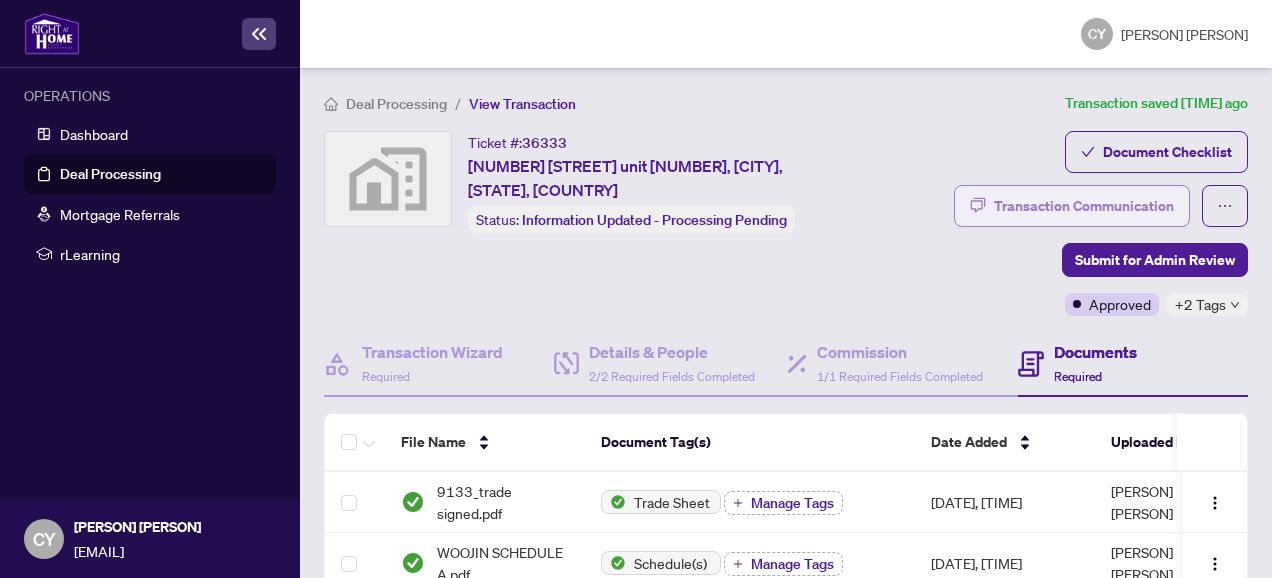 click on "Transaction Communication" at bounding box center [1084, 206] 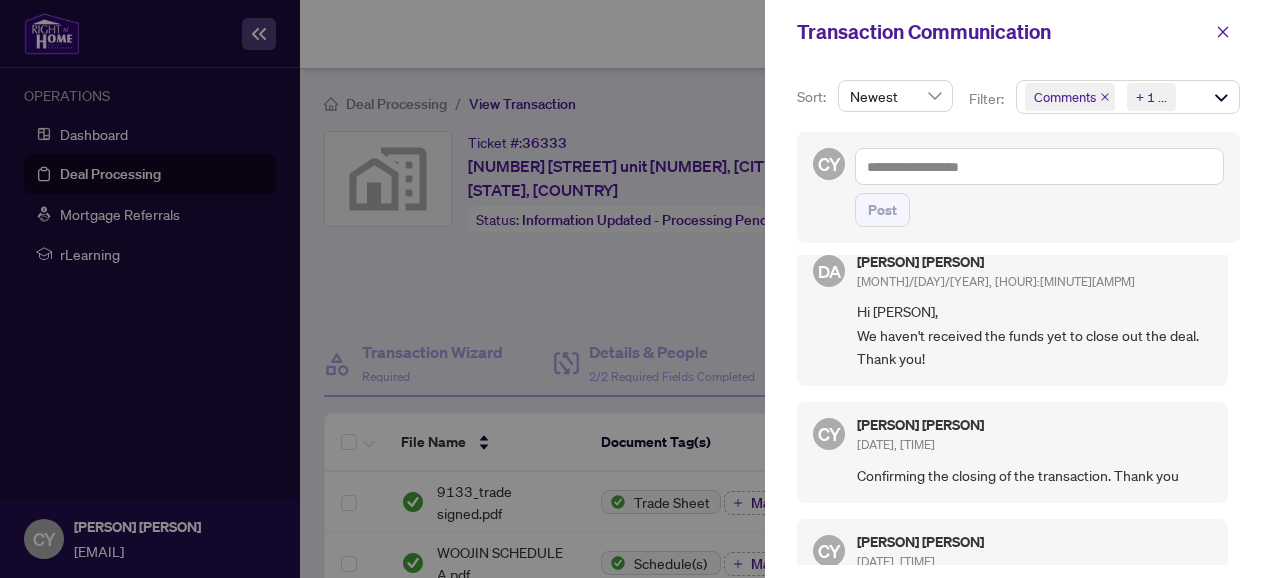 scroll, scrollTop: 0, scrollLeft: 0, axis: both 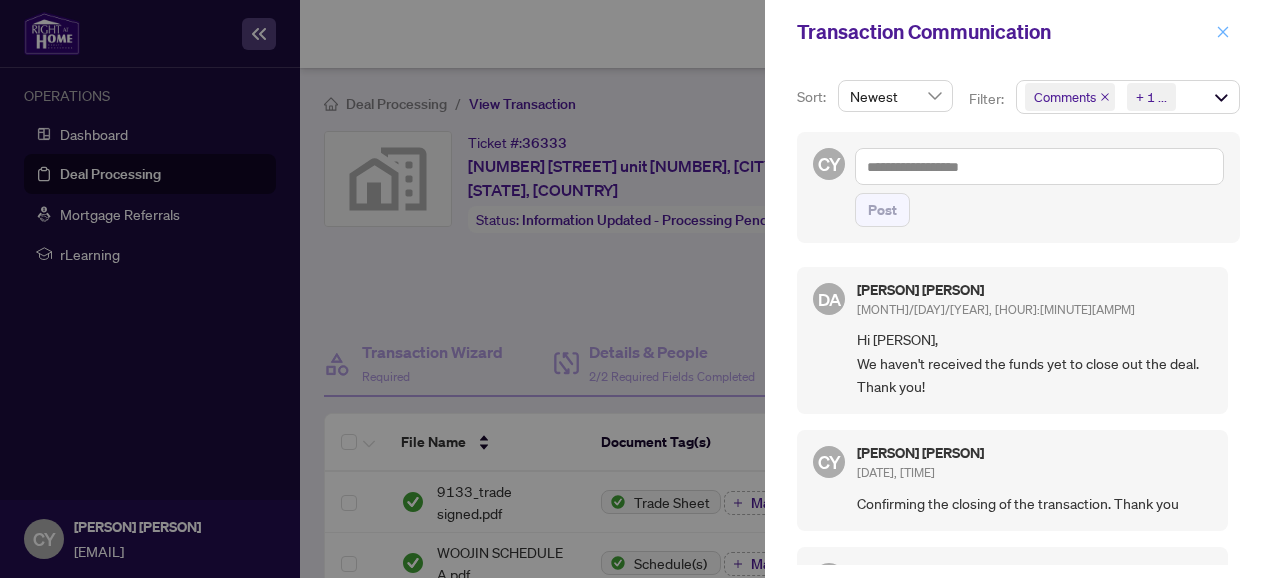 click at bounding box center (1223, 32) 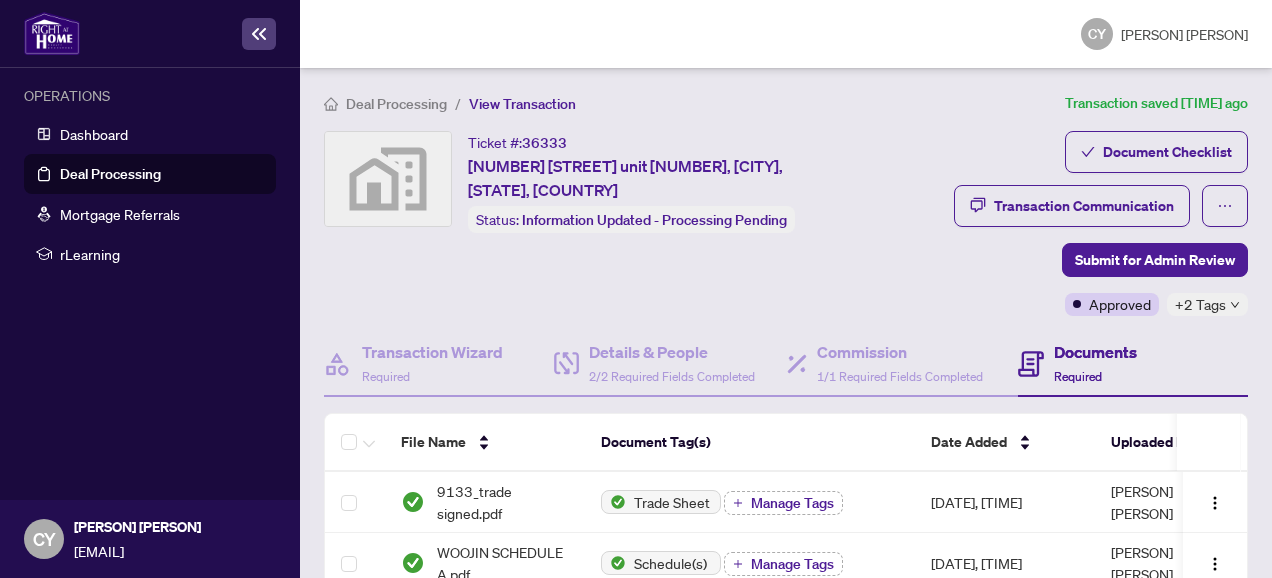 click at bounding box center (1235, 305) 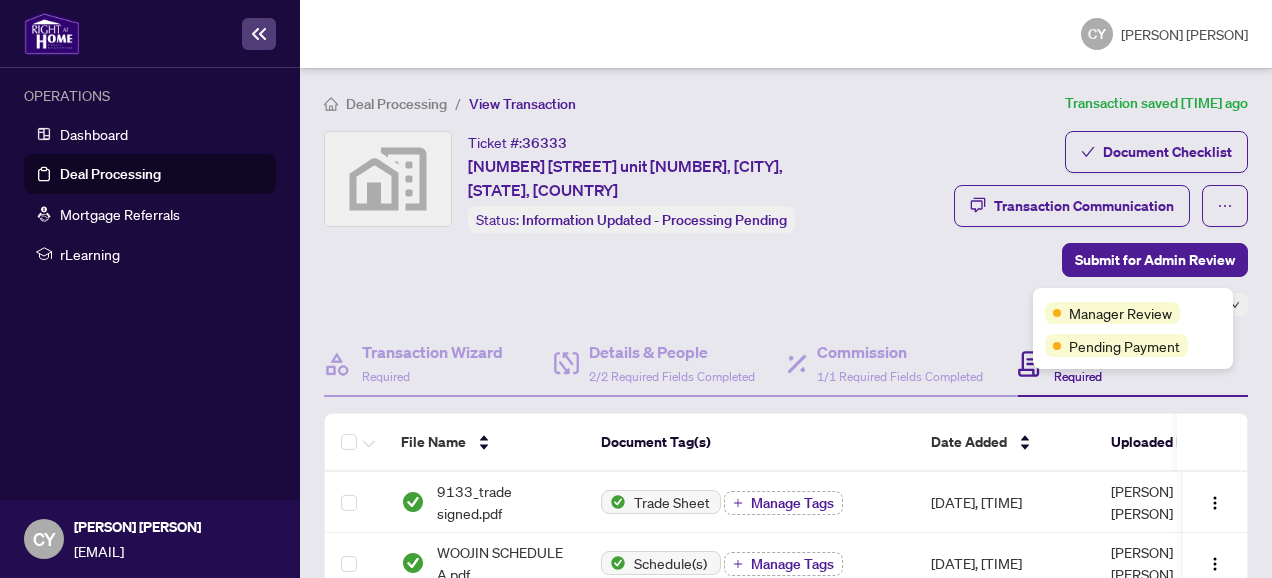 click on "Pending Payment" at bounding box center [1133, 344] 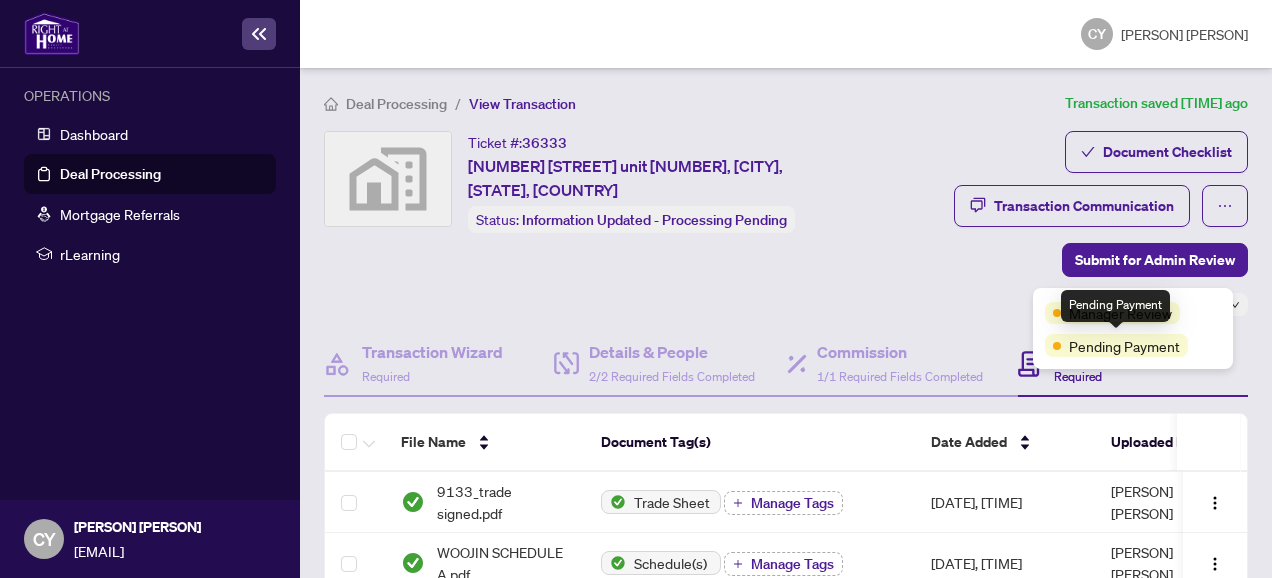 click on "Pending Payment" at bounding box center [1124, 346] 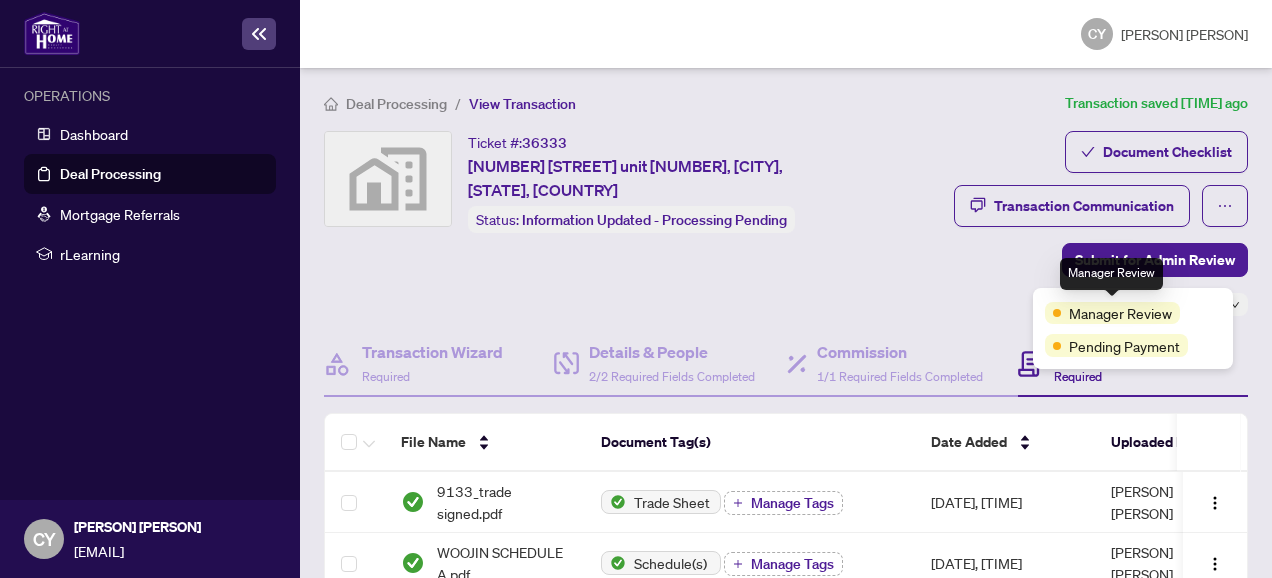 click on "Manager Review" at bounding box center (1112, 313) 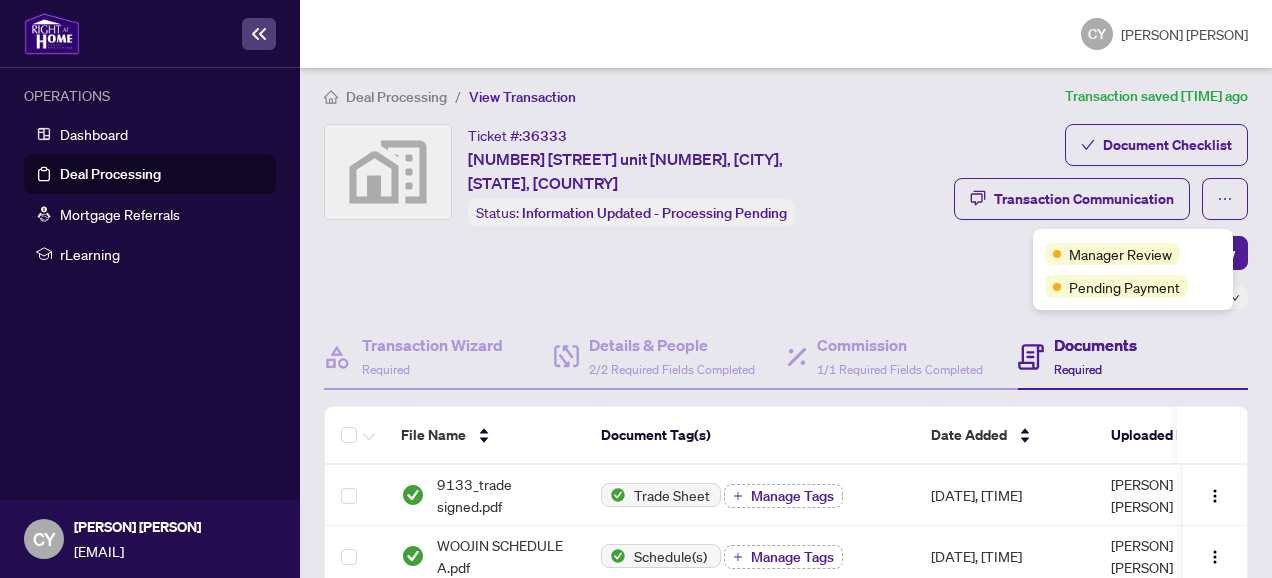 scroll, scrollTop: 0, scrollLeft: 0, axis: both 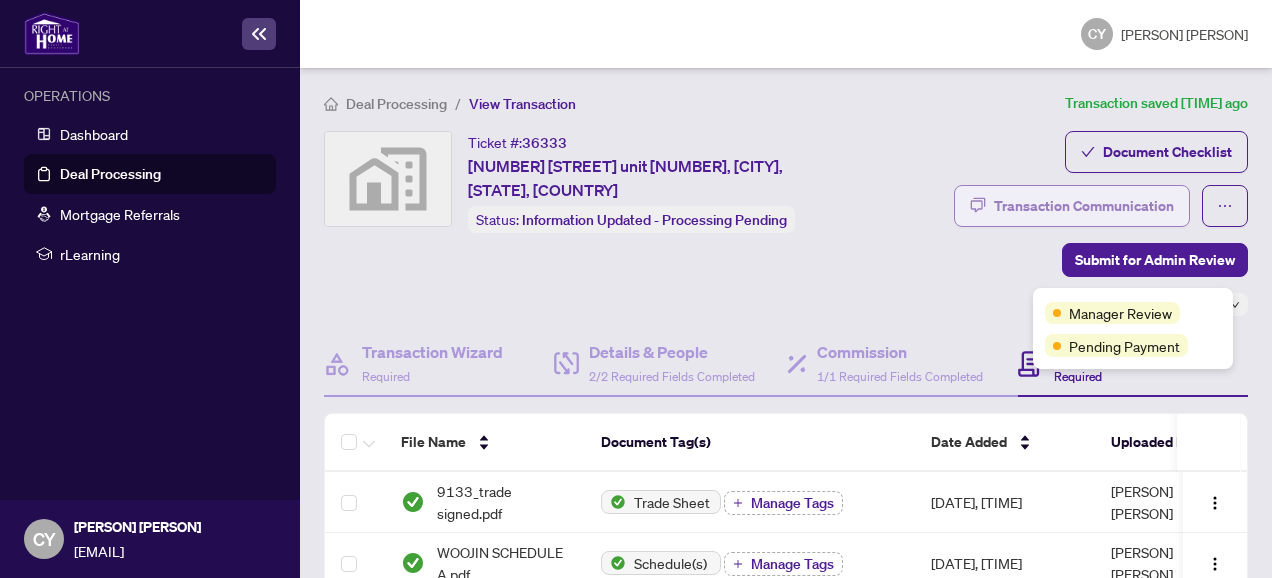 click on "Transaction Communication" at bounding box center [1084, 206] 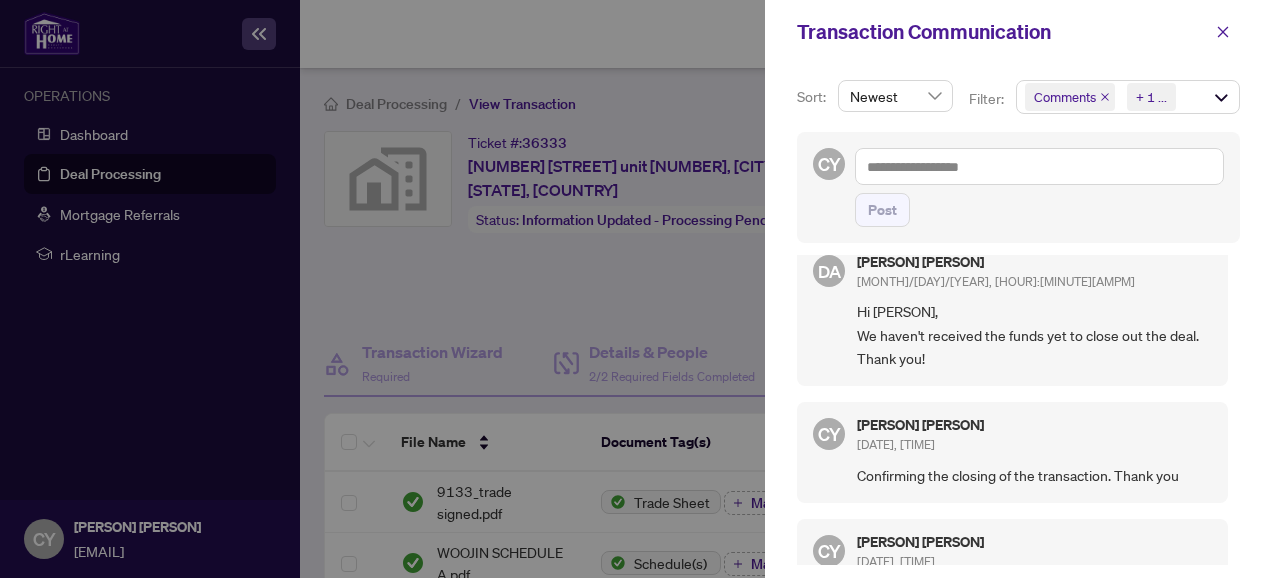 scroll, scrollTop: 0, scrollLeft: 0, axis: both 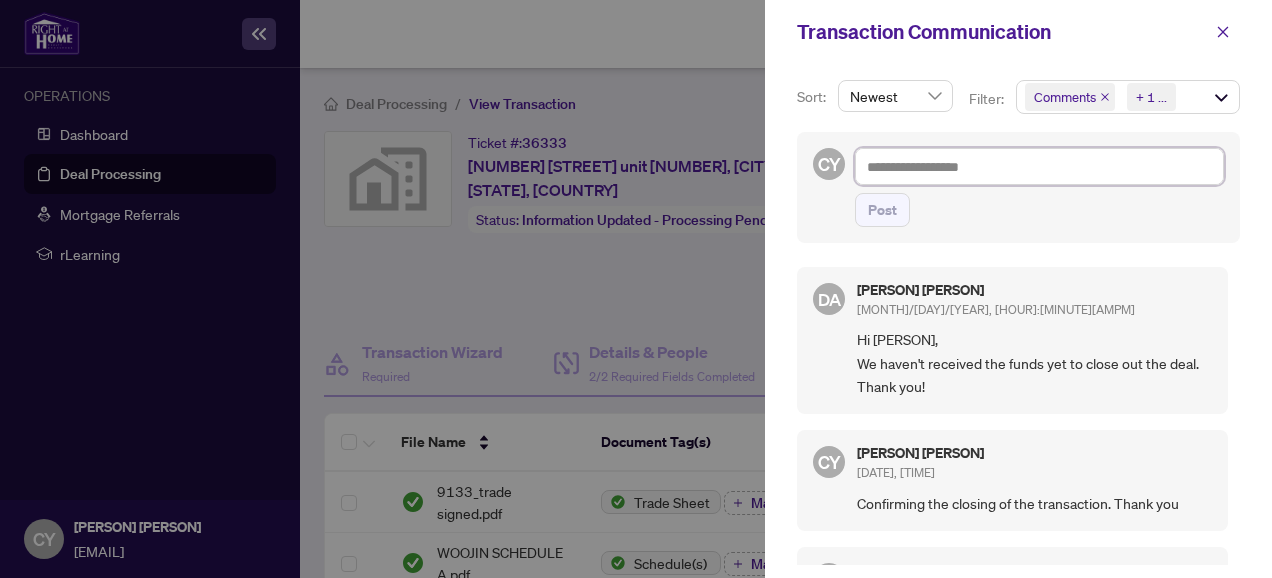 click at bounding box center [1039, 166] 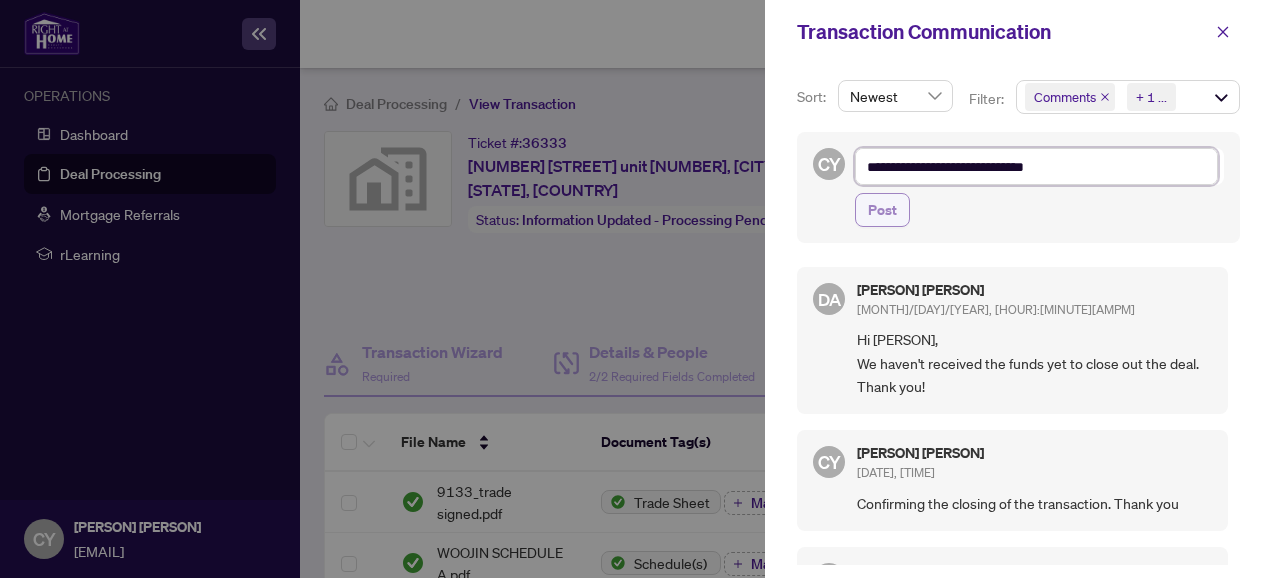 type on "**********" 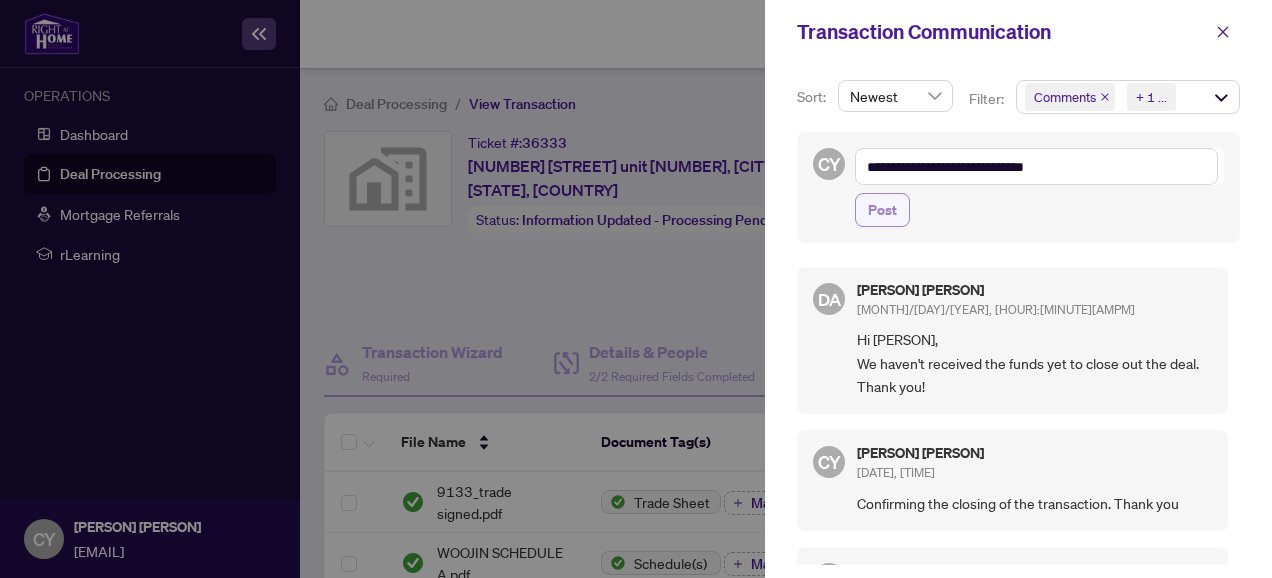 click on "Post" at bounding box center (882, 210) 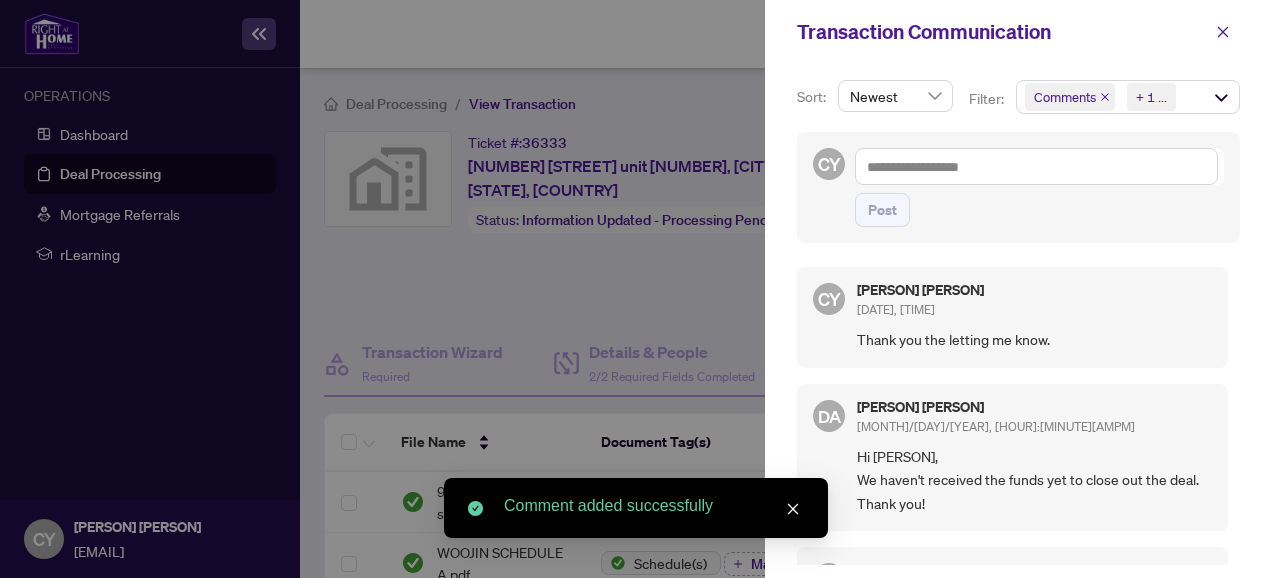 click at bounding box center [636, 289] 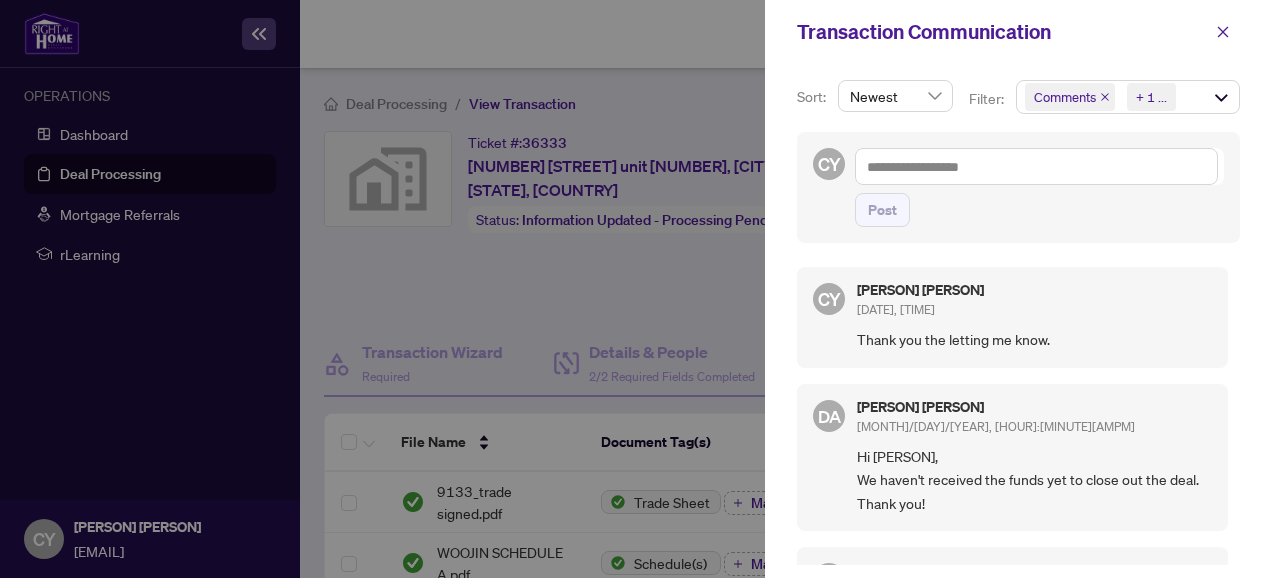 click at bounding box center (636, 289) 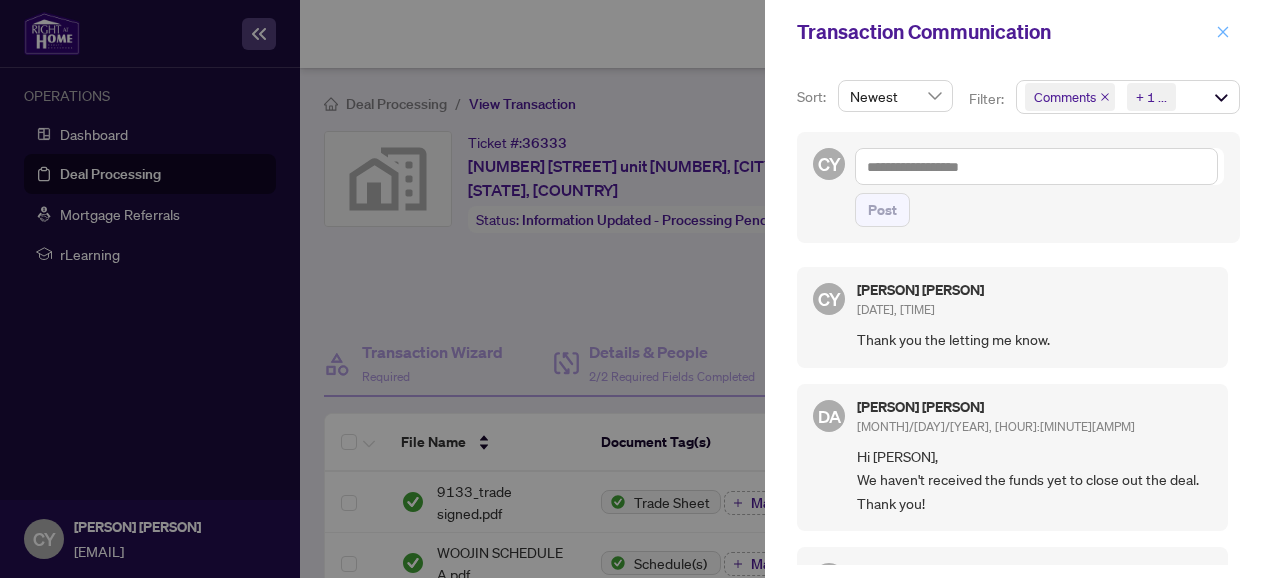 click at bounding box center (1223, 32) 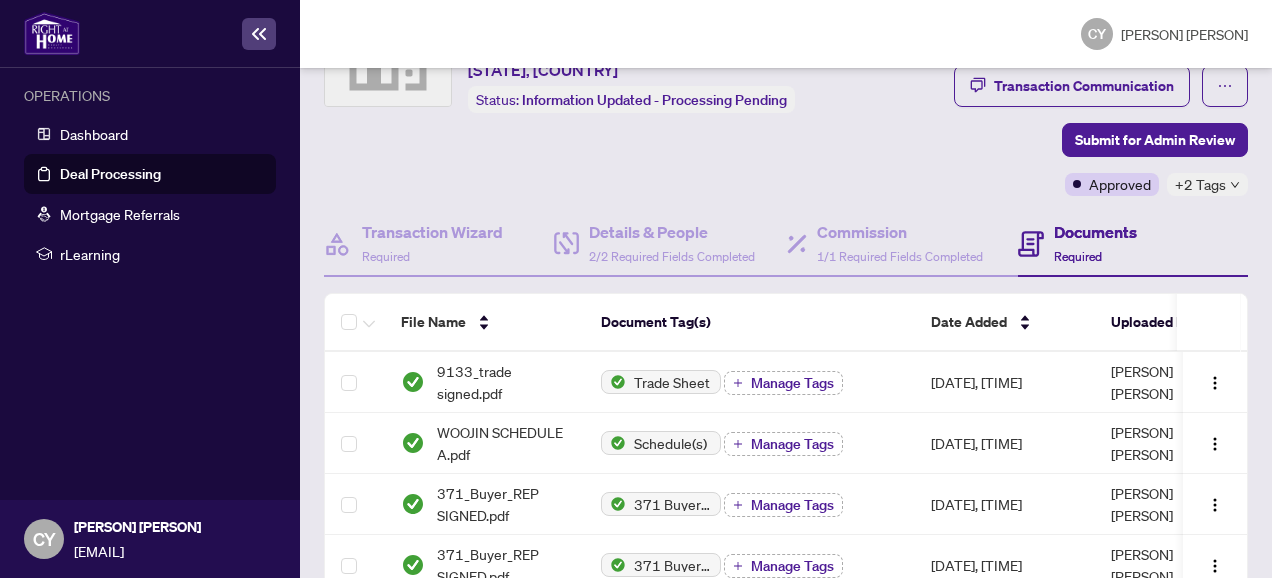 scroll, scrollTop: 0, scrollLeft: 0, axis: both 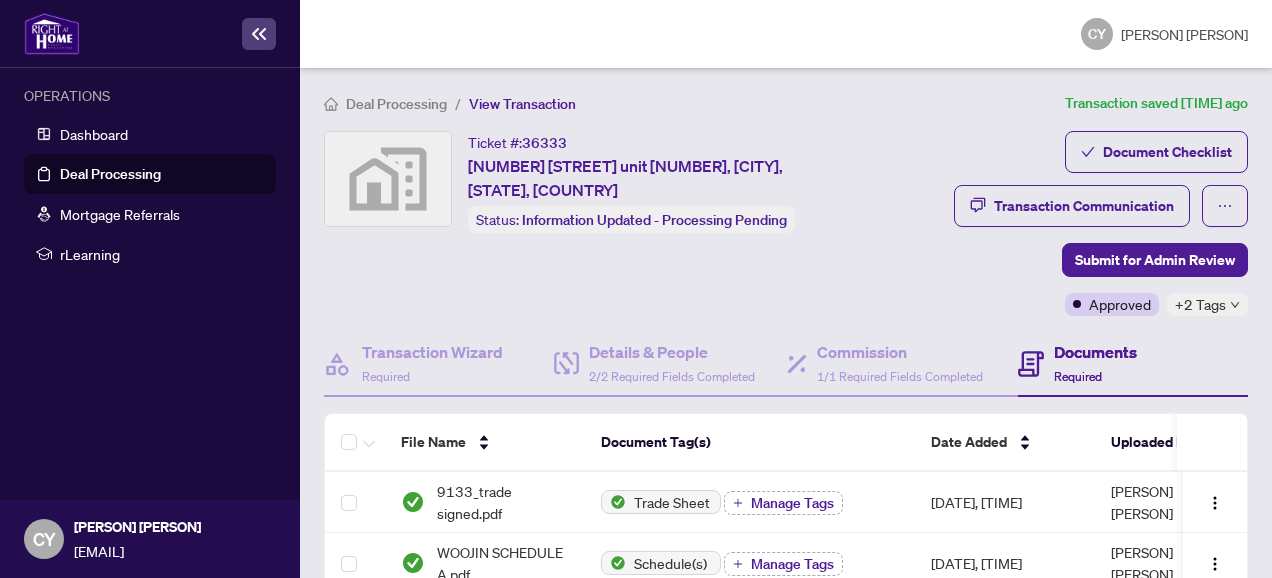 click on "Deal Processing" at bounding box center (110, 174) 